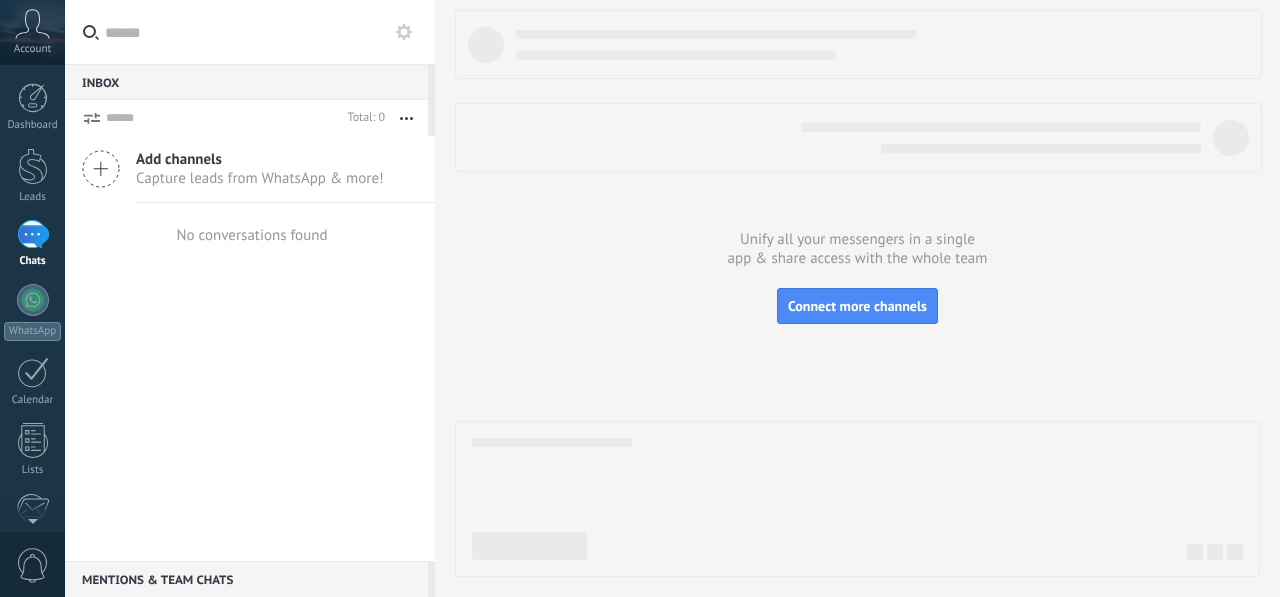 scroll, scrollTop: 0, scrollLeft: 0, axis: both 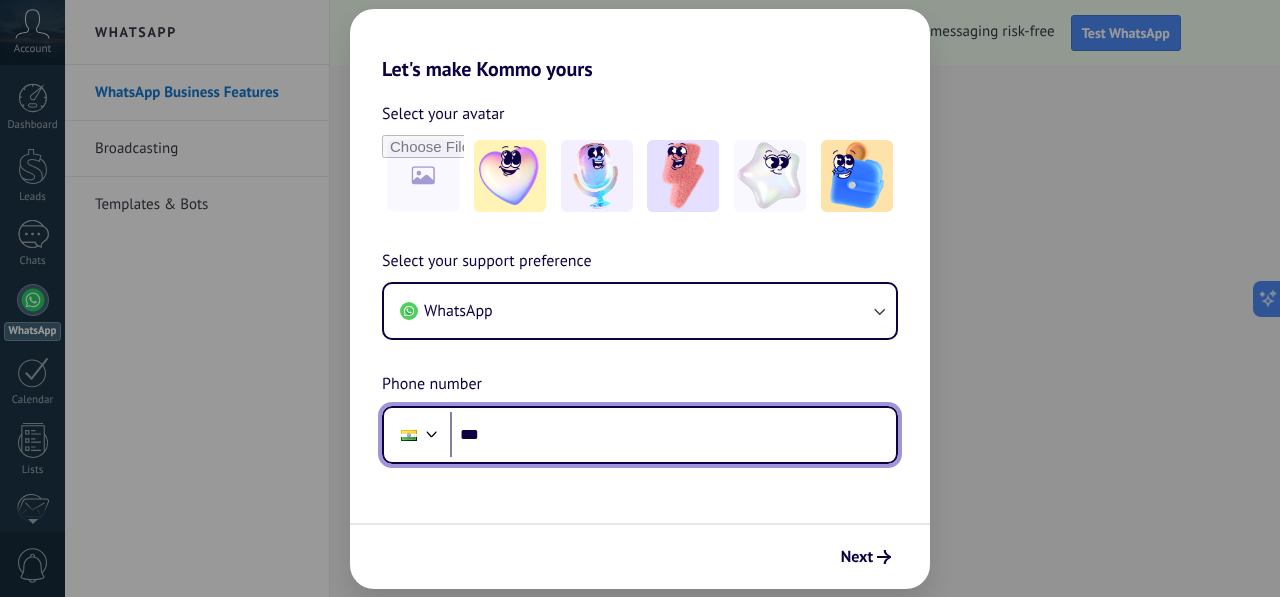 click on "***" at bounding box center (673, 435) 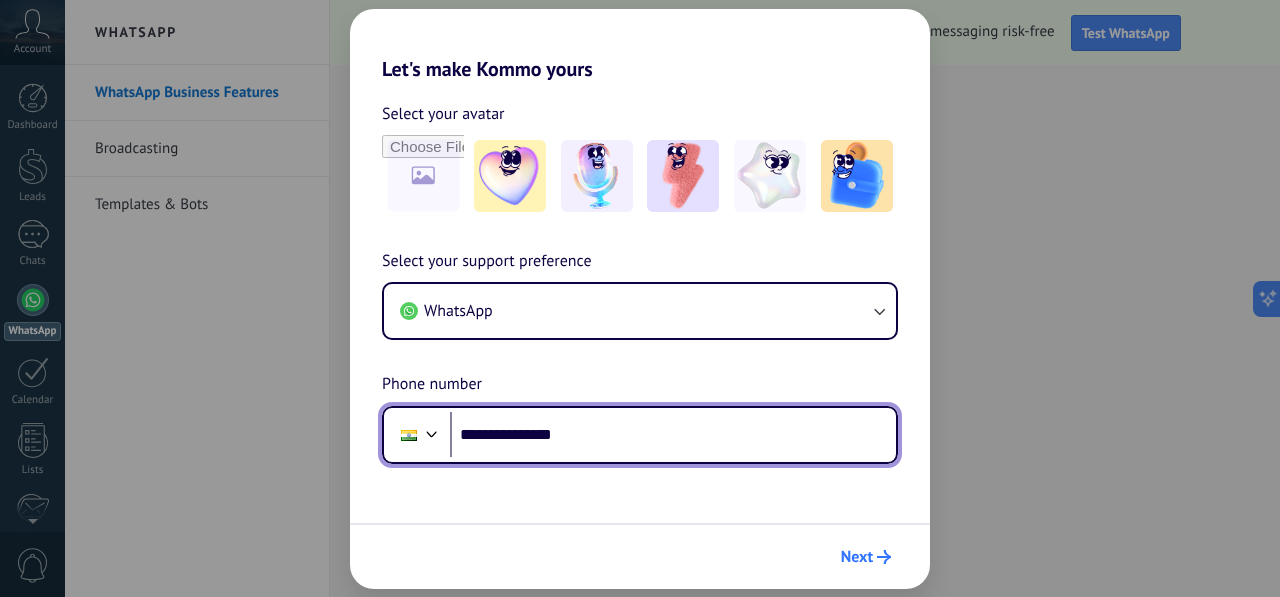 type on "**********" 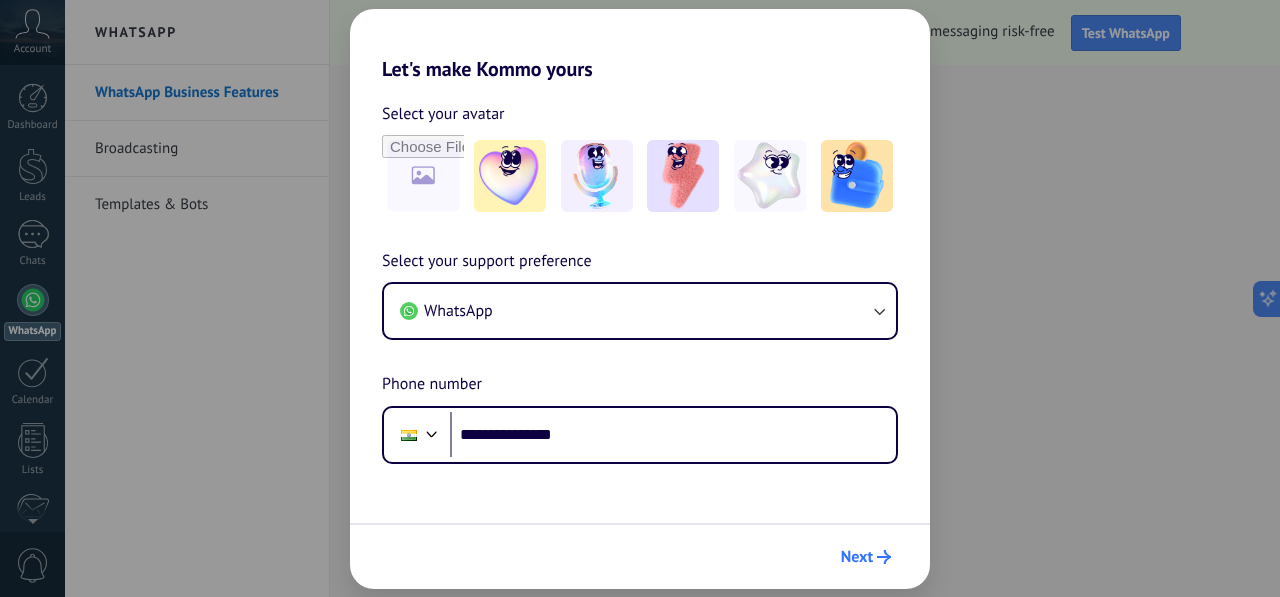 click on "Next" at bounding box center [857, 557] 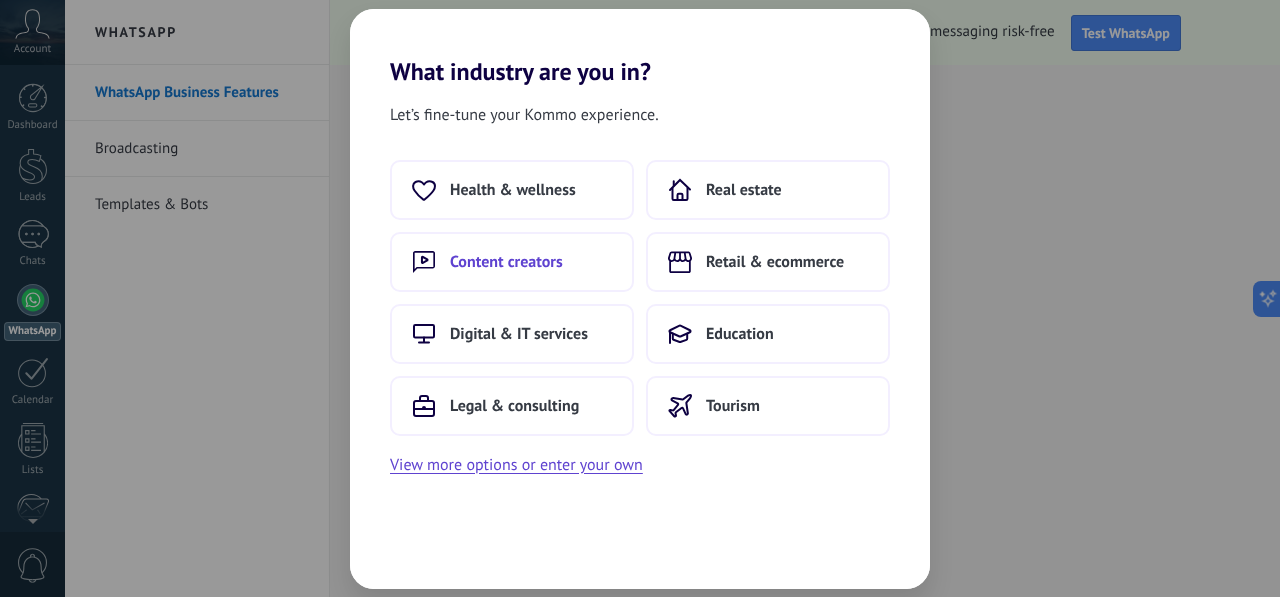 click on "Content creators" at bounding box center (513, 190) 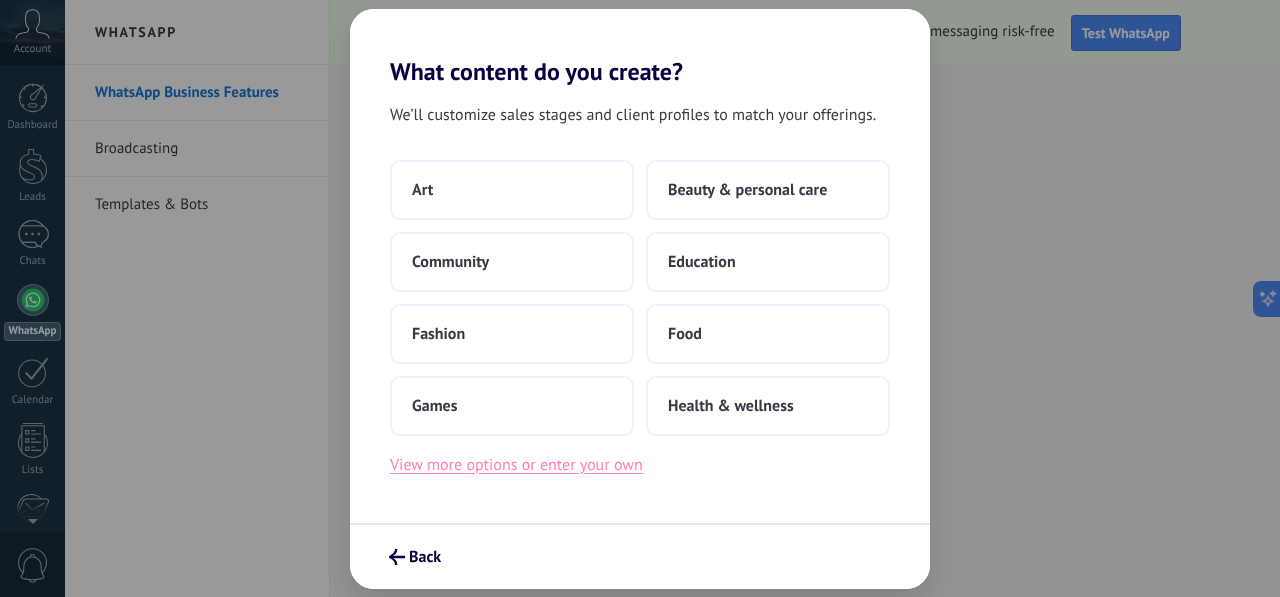 click on "View more options or enter your own" at bounding box center [516, 465] 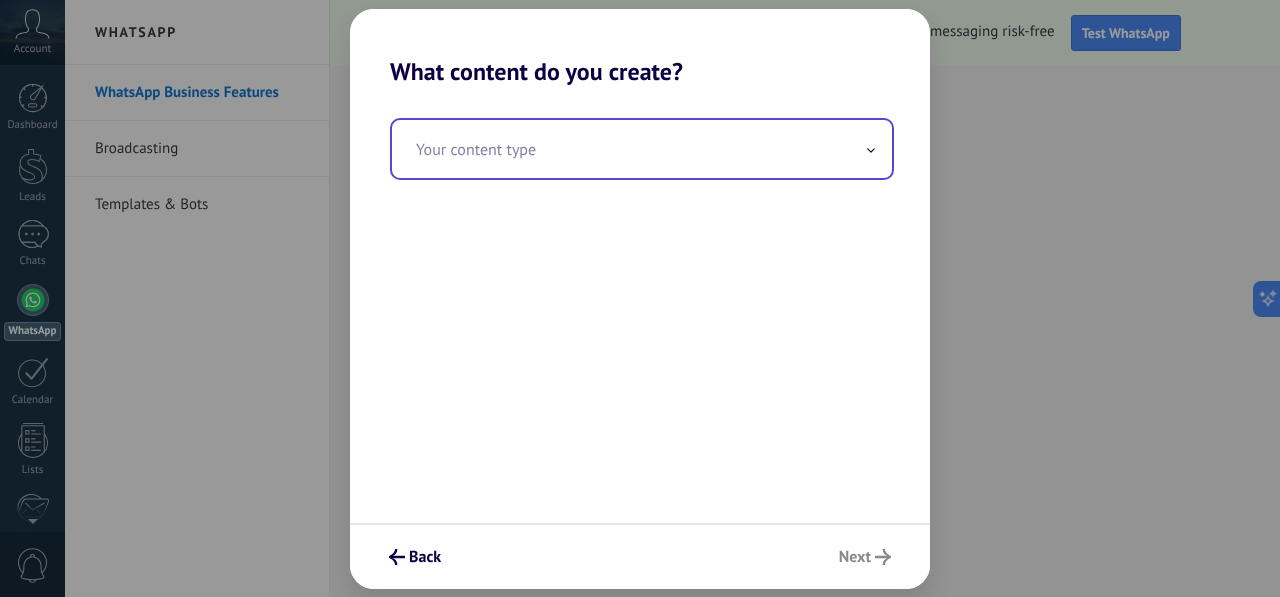 click at bounding box center [871, 148] 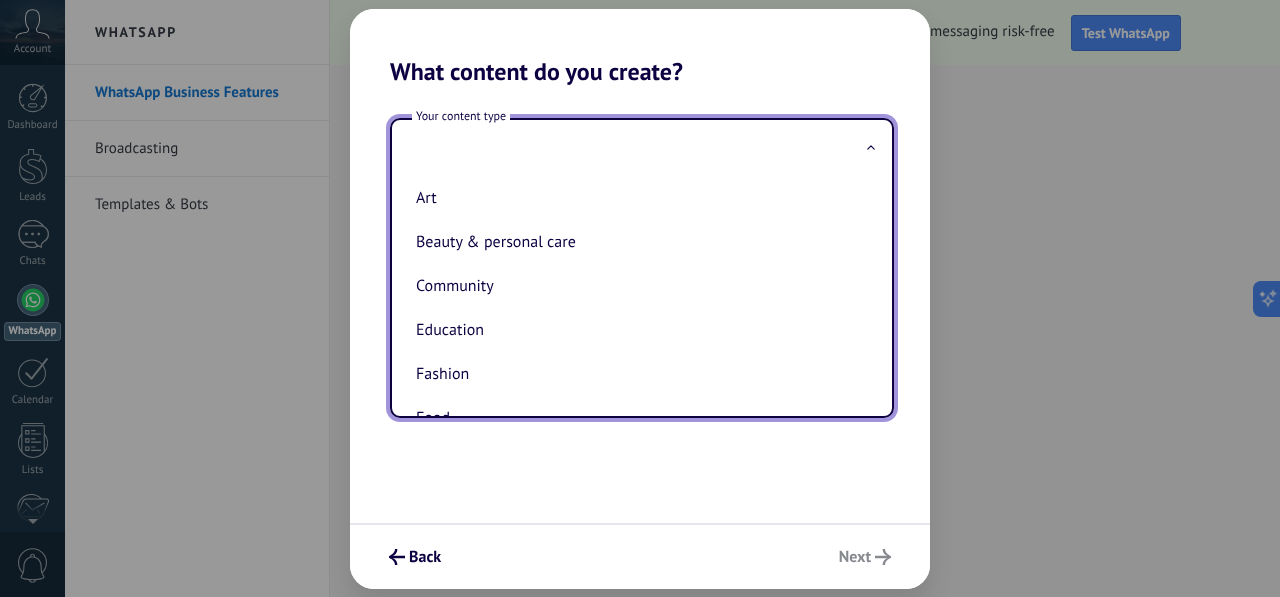 scroll, scrollTop: 0, scrollLeft: 0, axis: both 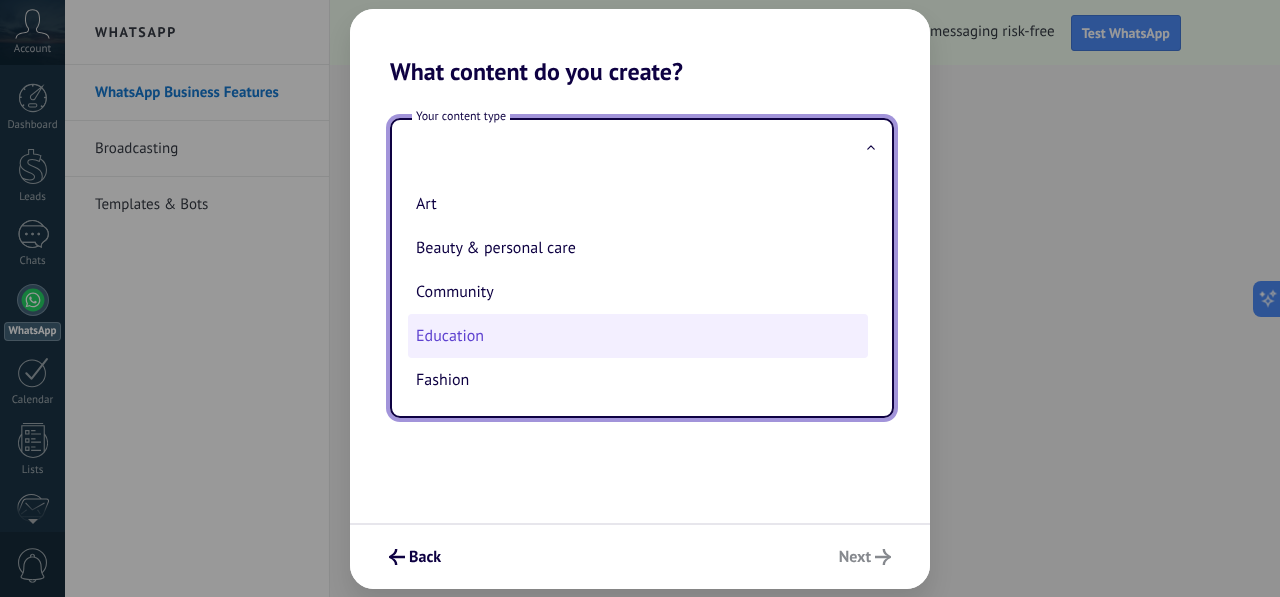 click on "Education" at bounding box center (638, 336) 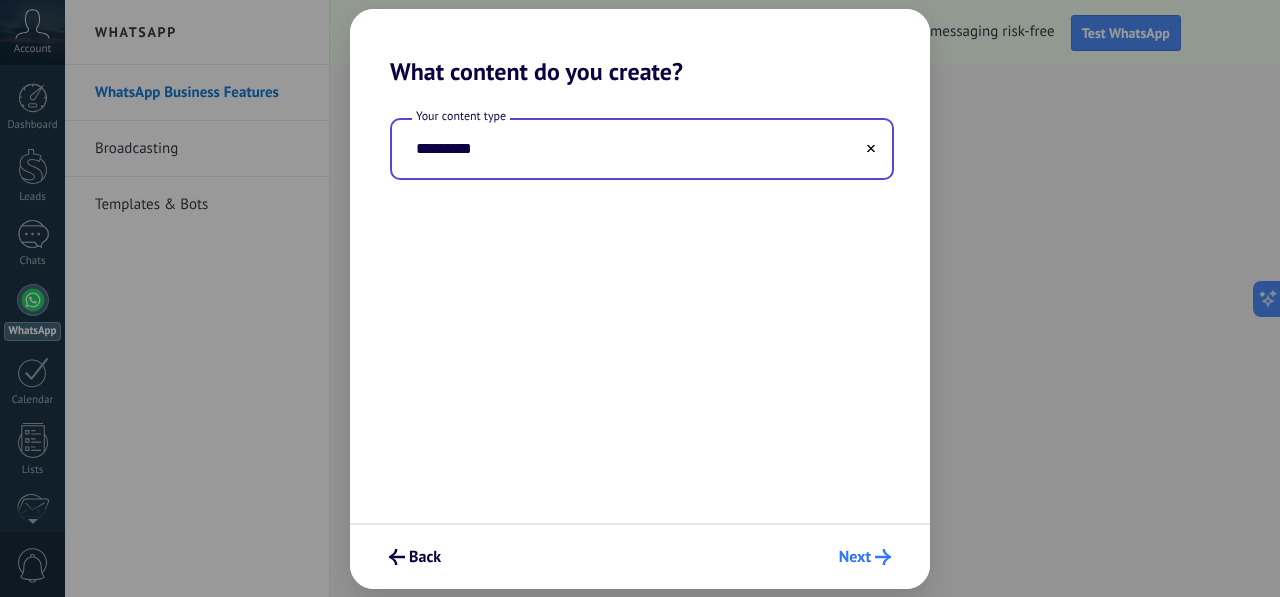 click on "Next" at bounding box center (397, 557) 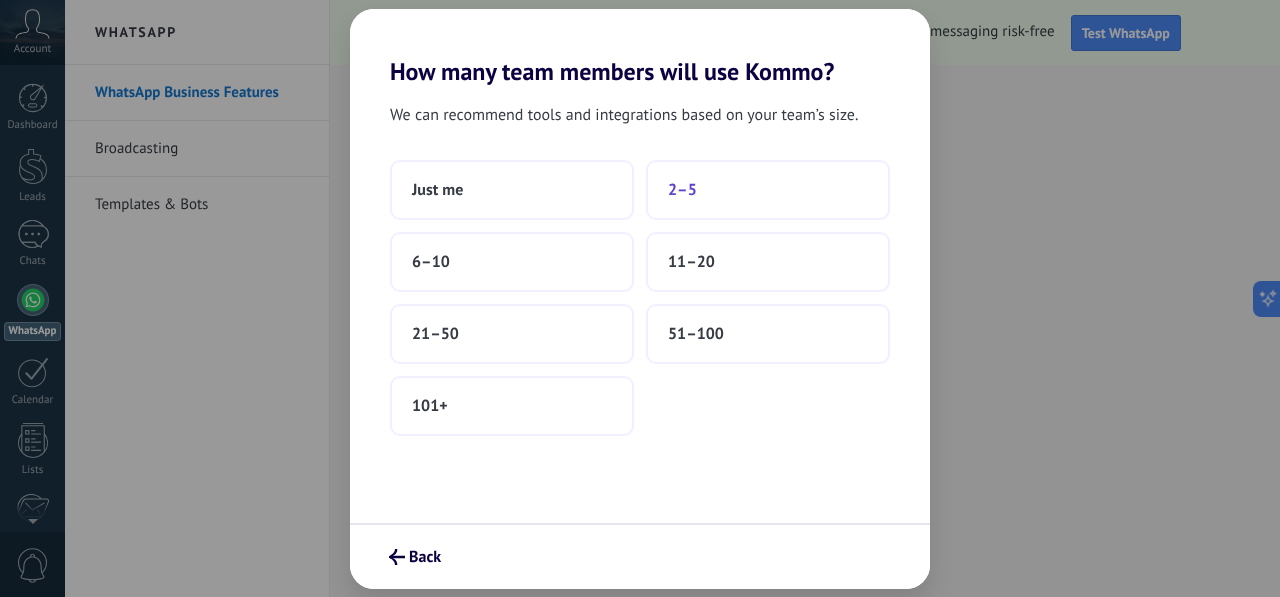 click on "2–5" at bounding box center (768, 190) 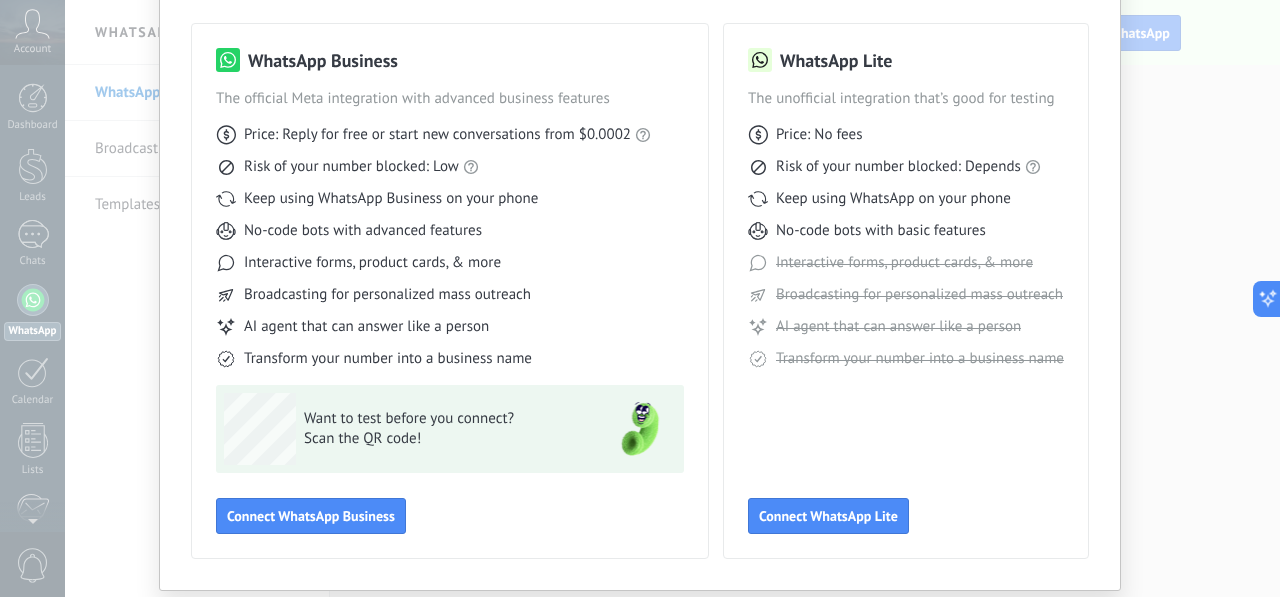 scroll, scrollTop: 188, scrollLeft: 0, axis: vertical 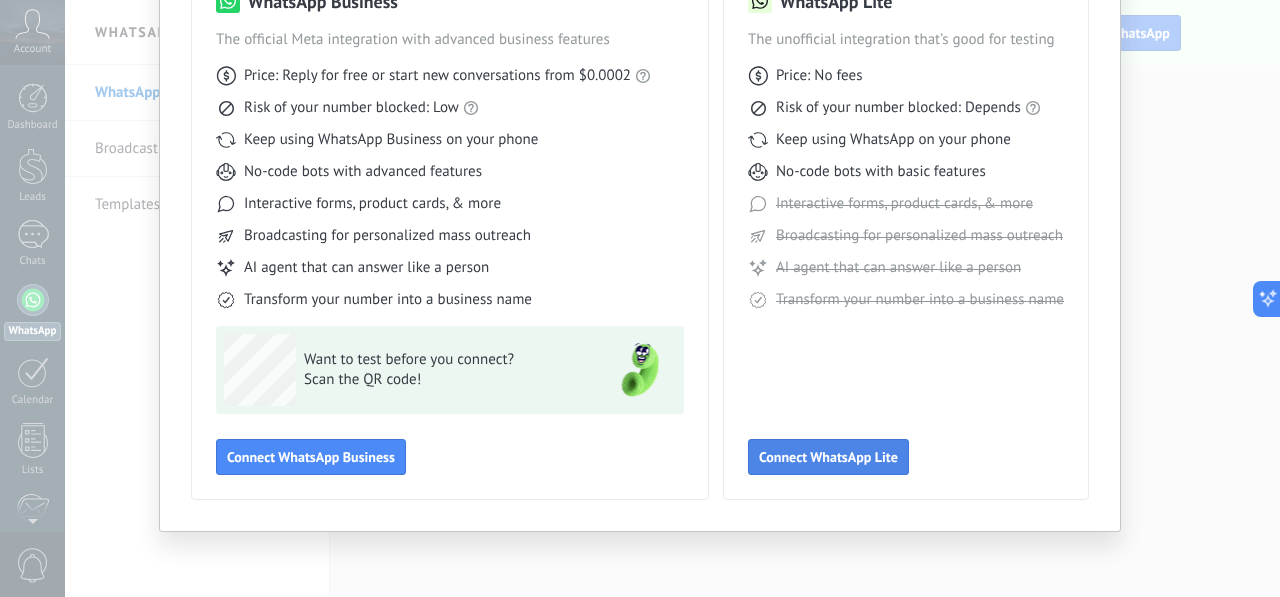 click on "Connect WhatsApp Lite" at bounding box center [311, 457] 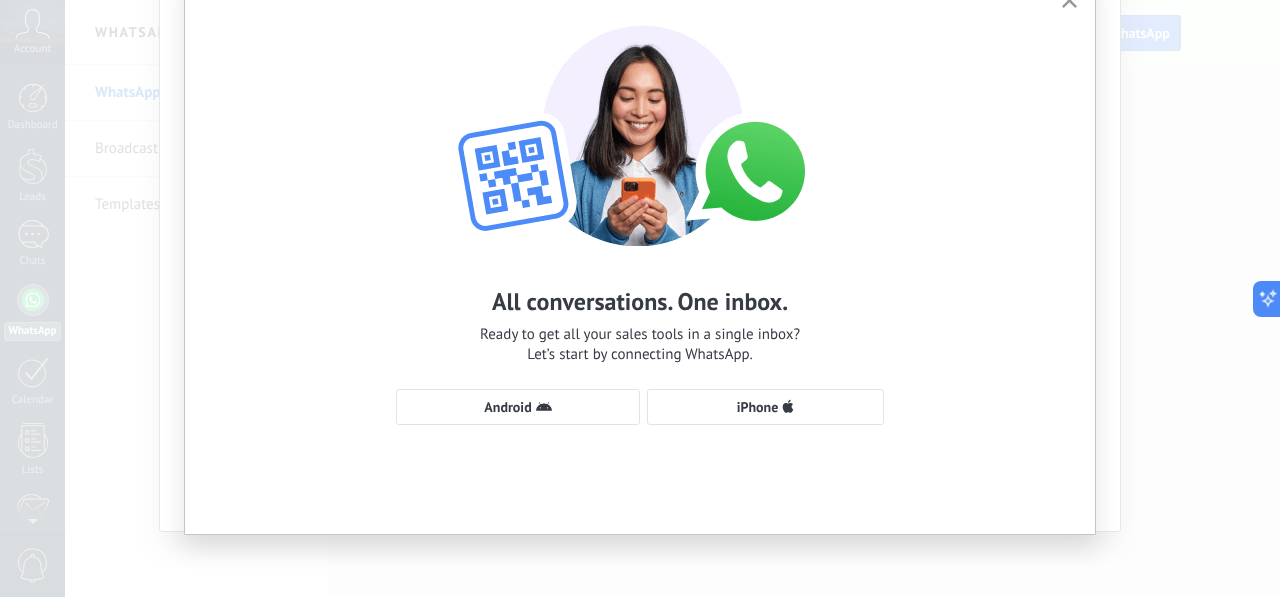 scroll, scrollTop: 93, scrollLeft: 0, axis: vertical 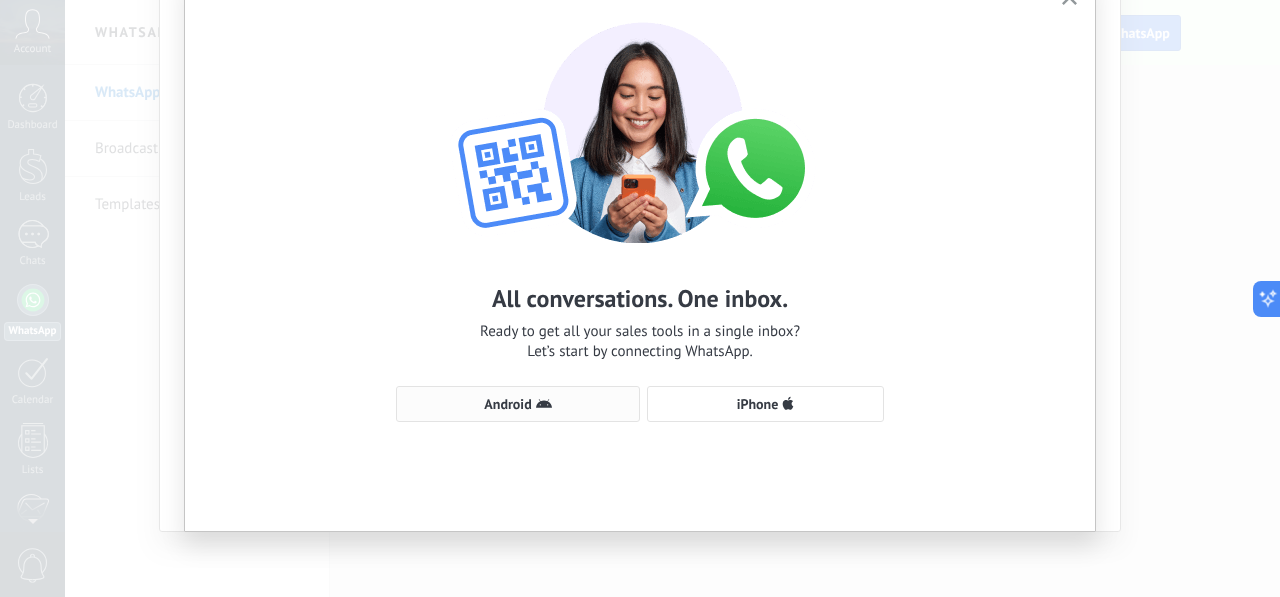 click on "Android" at bounding box center (518, 404) 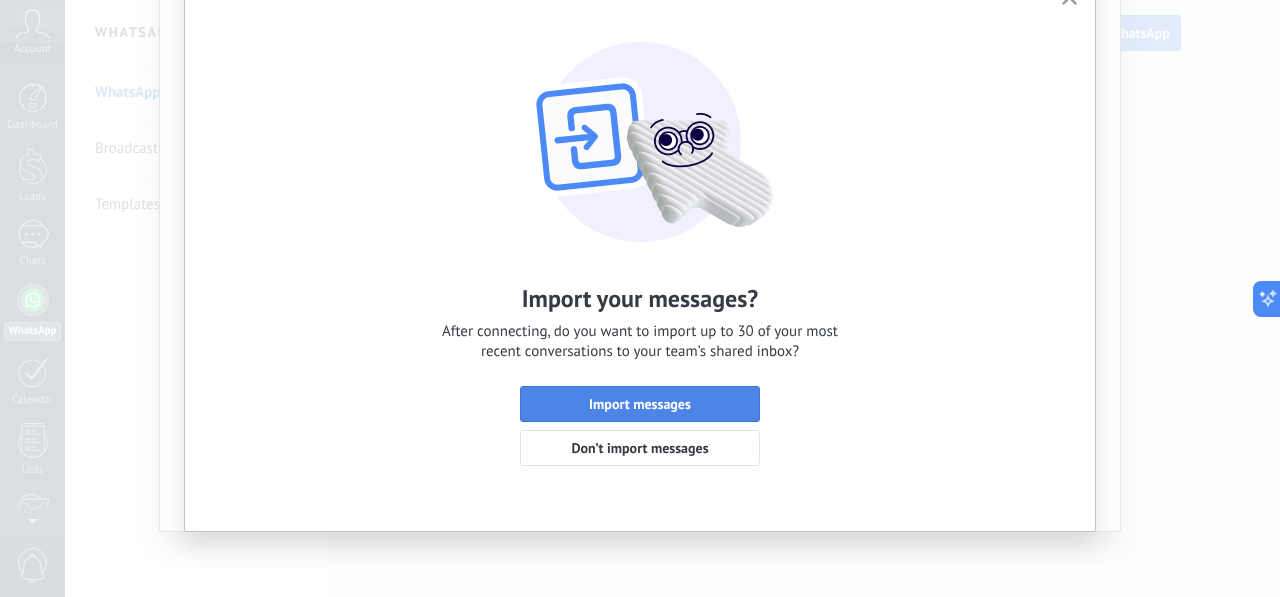 click on "Import messages" at bounding box center [640, 404] 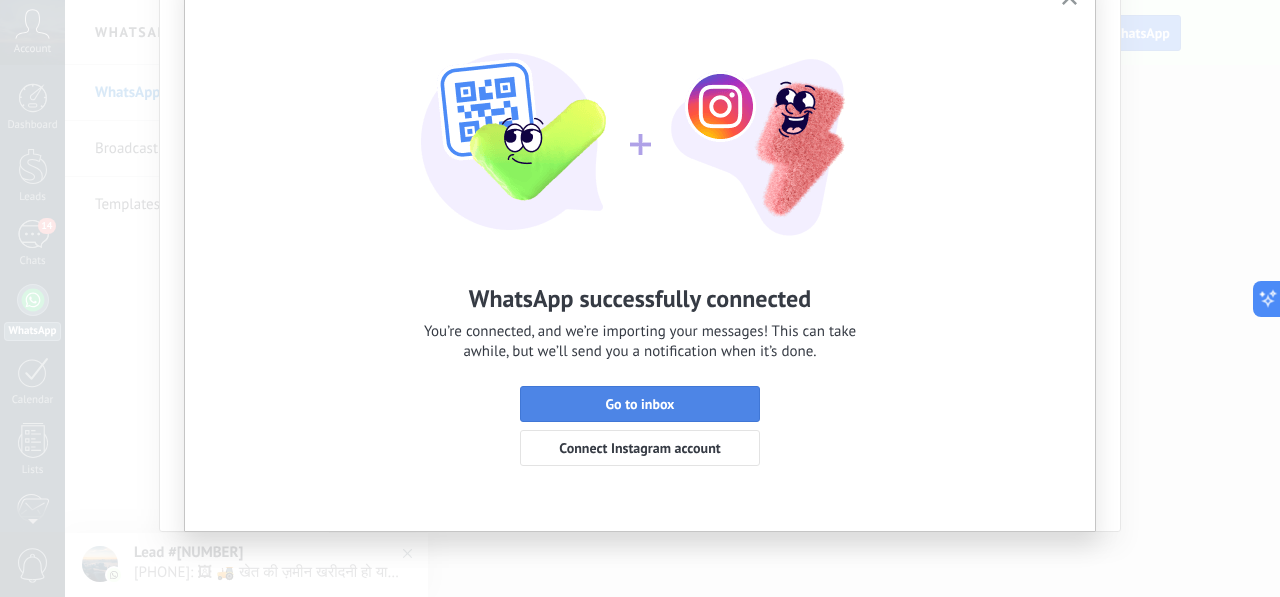 click on "Go to inbox" at bounding box center [640, 404] 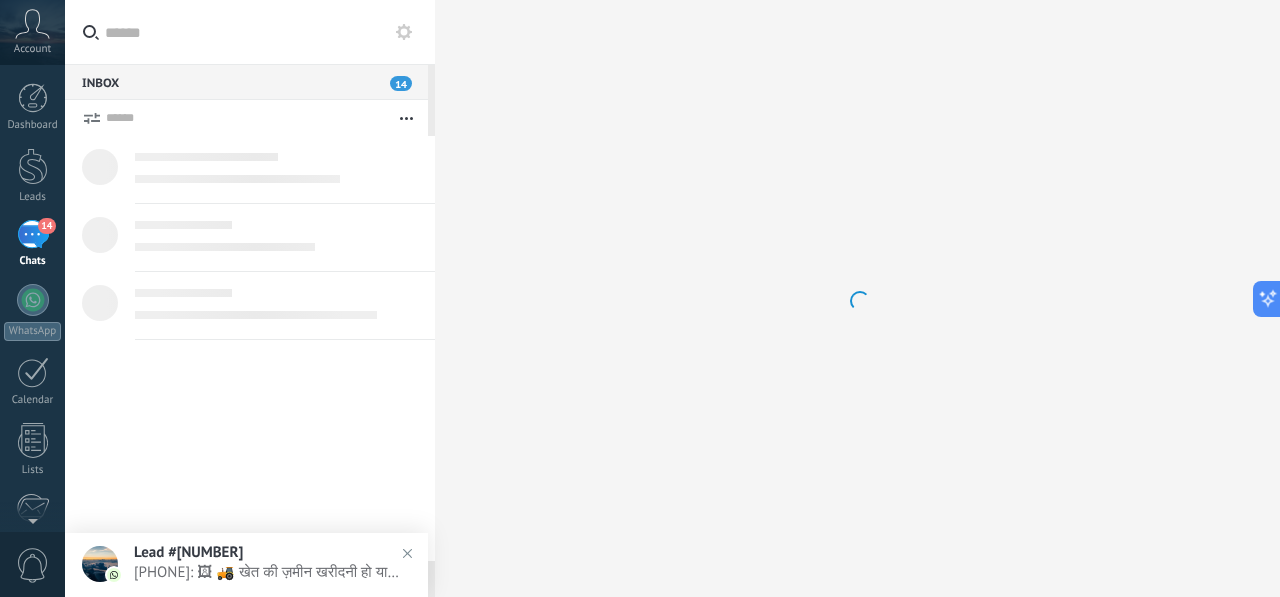 scroll, scrollTop: 0, scrollLeft: 0, axis: both 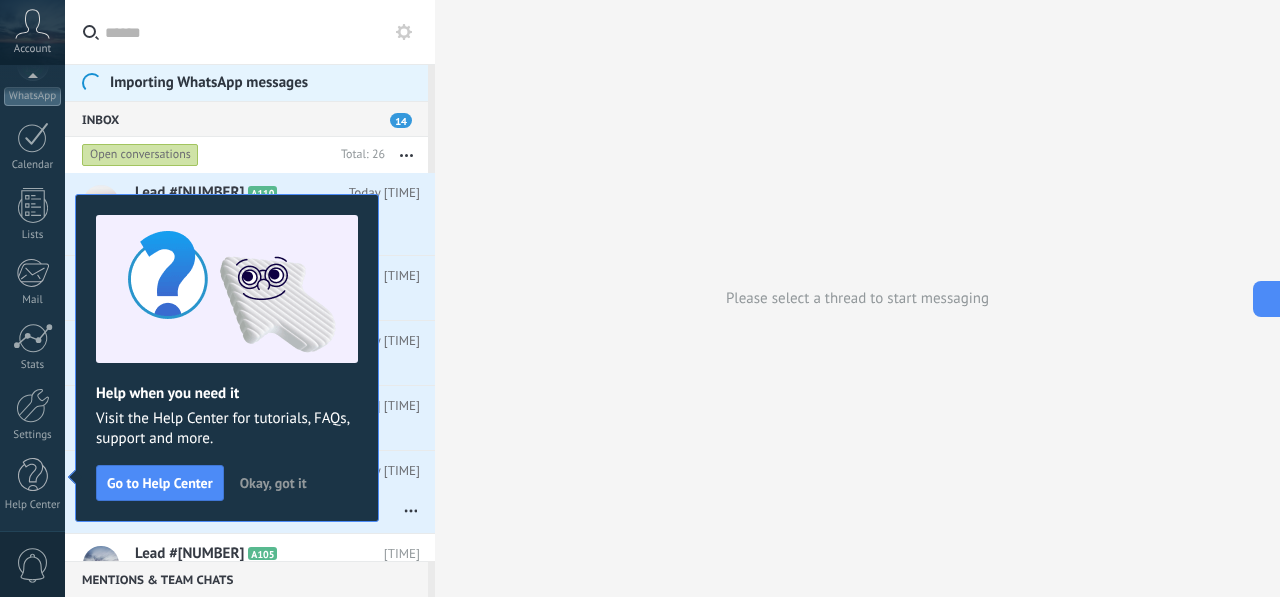 click on "Okay, got it" at bounding box center [273, 483] 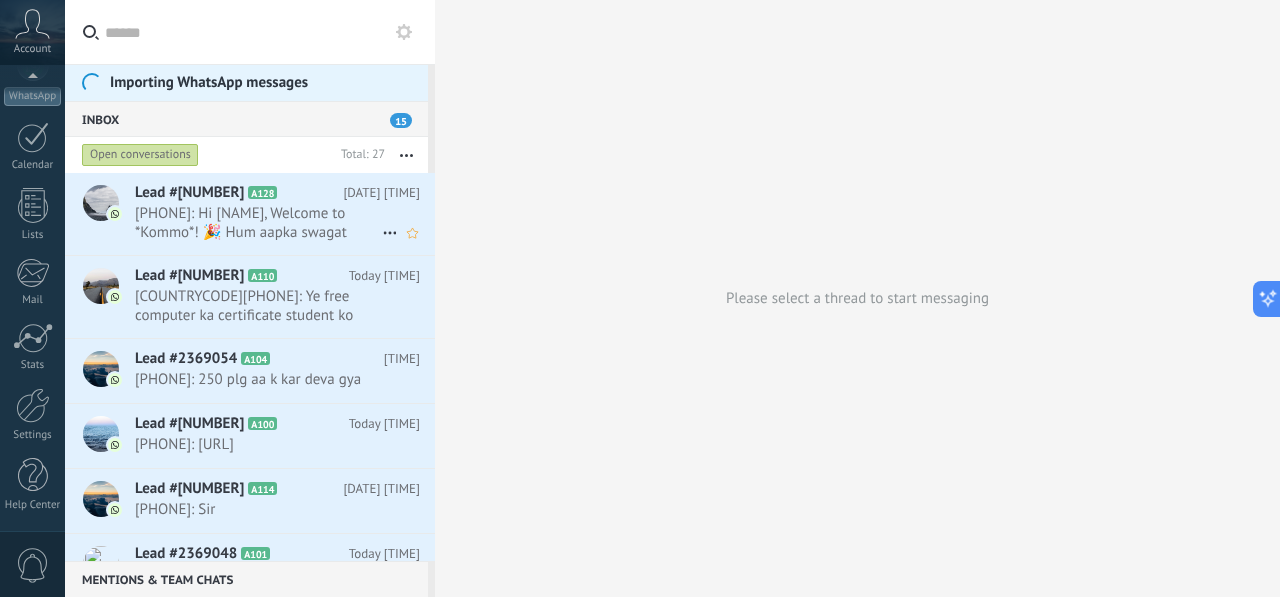 click on "Lead #[NUMBER]" at bounding box center [189, 193] 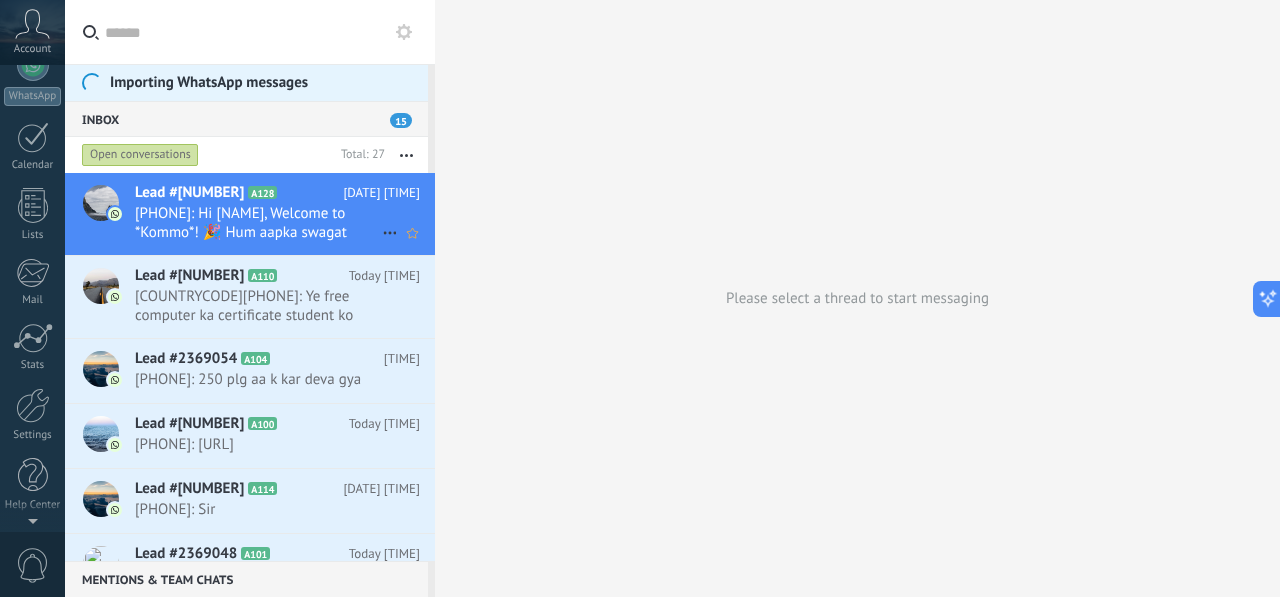 scroll, scrollTop: 0, scrollLeft: 0, axis: both 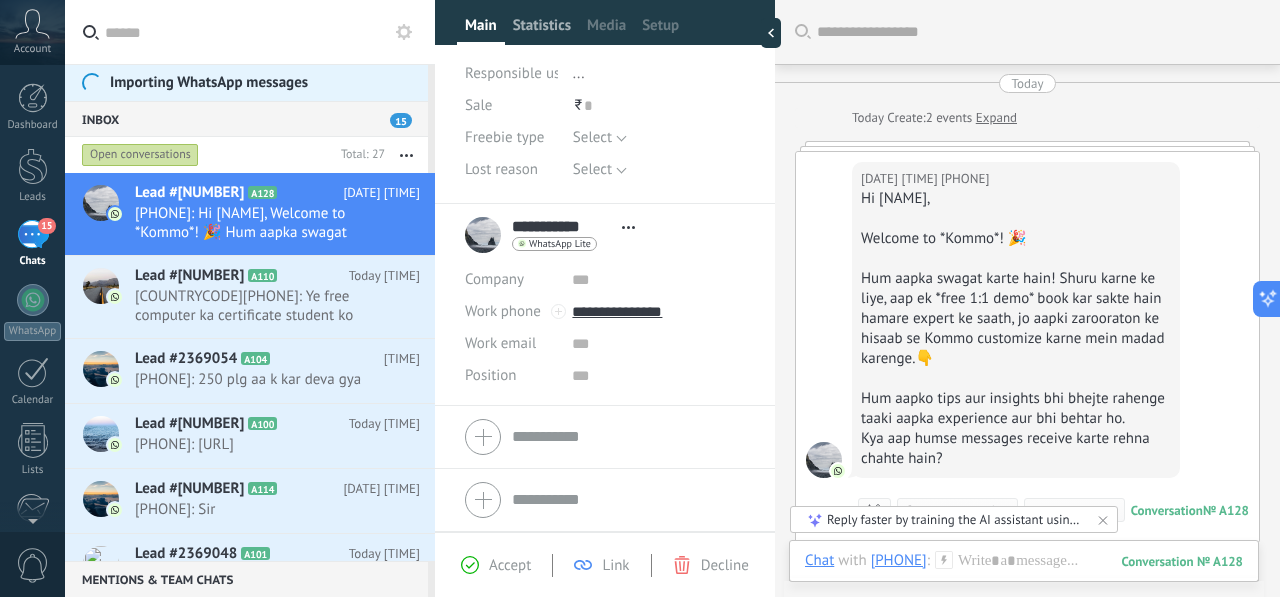 click on "Statistics" at bounding box center [481, 30] 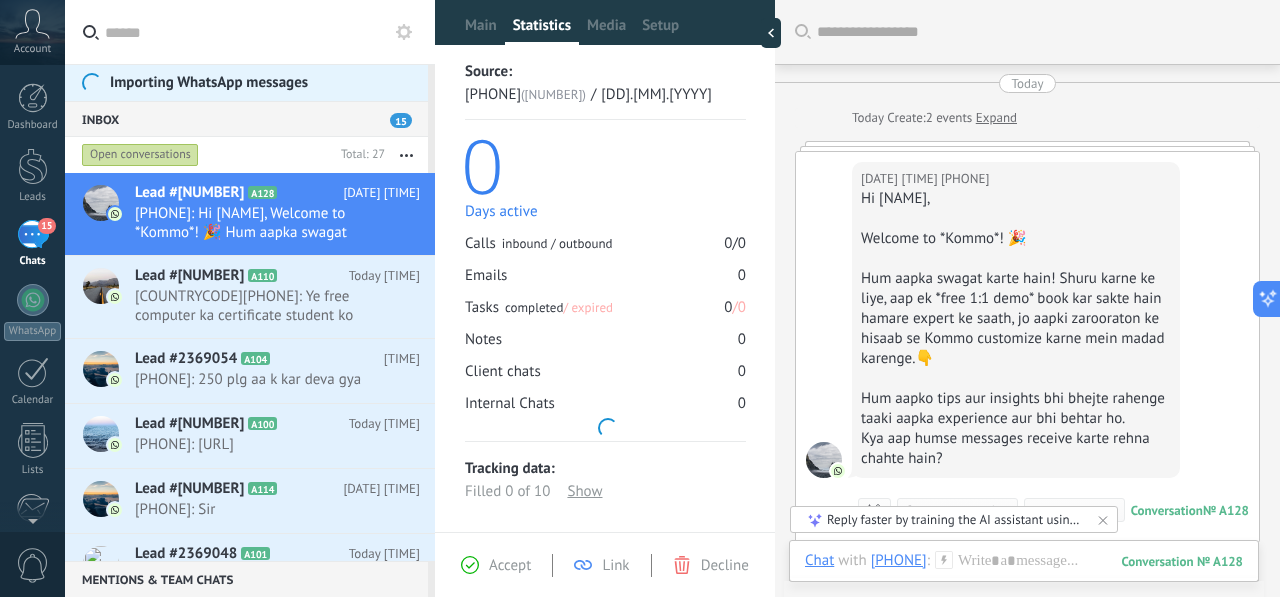 scroll, scrollTop: 0, scrollLeft: 0, axis: both 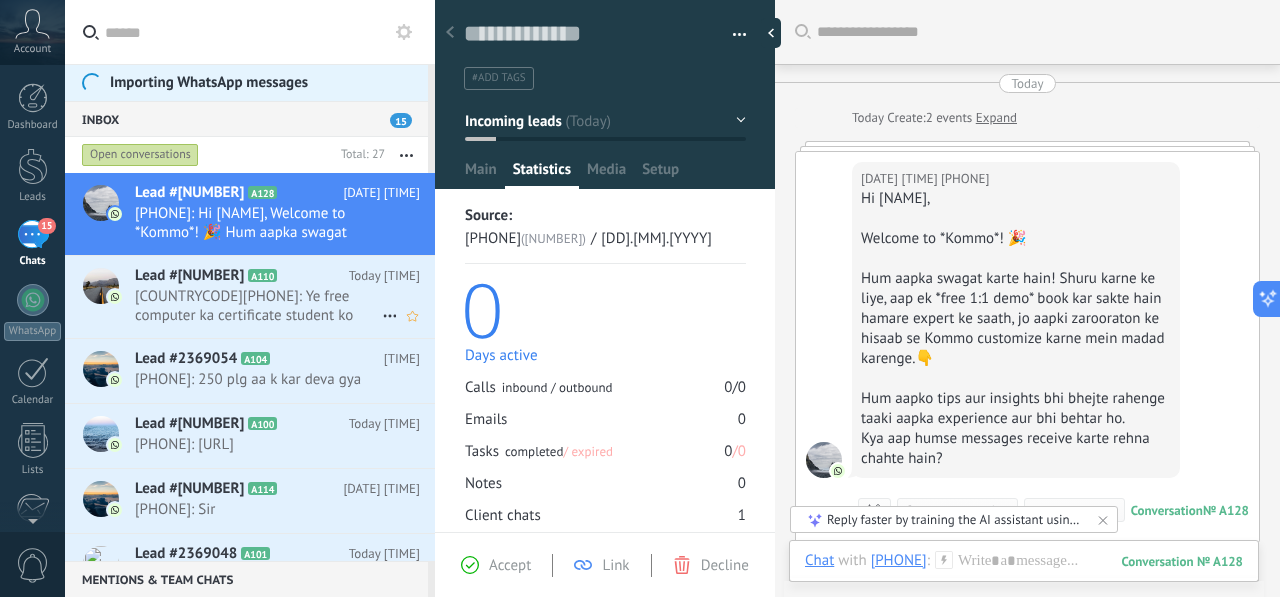 click on "Lead #[NUMBER]
A110" at bounding box center [242, 276] 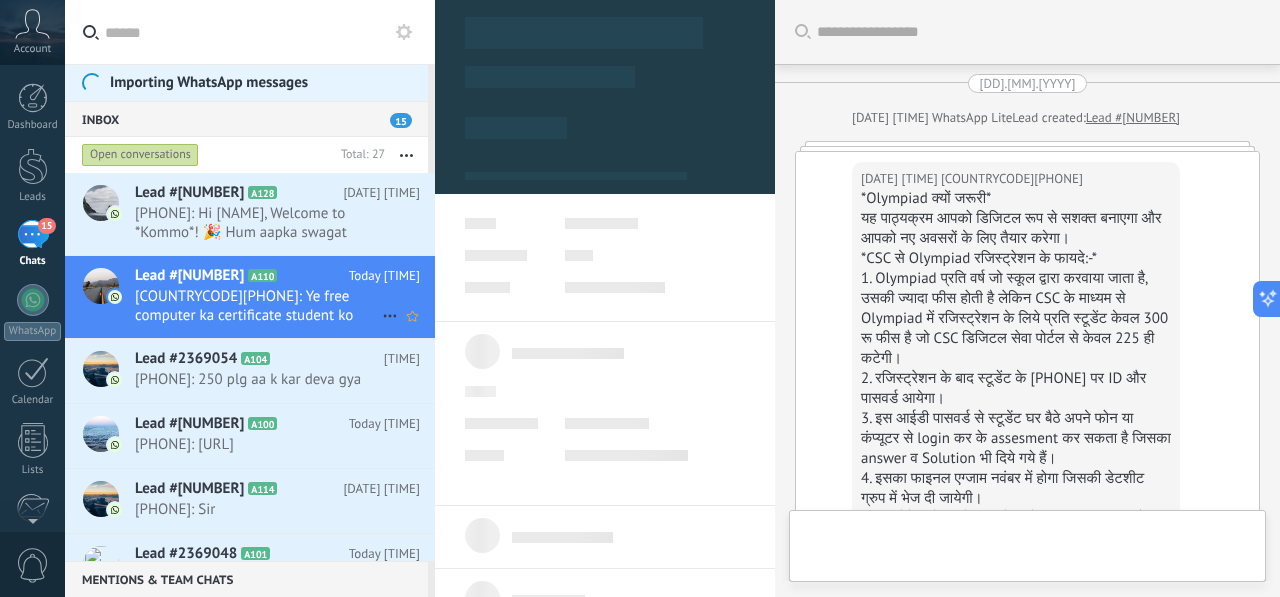 scroll, scrollTop: 1965, scrollLeft: 0, axis: vertical 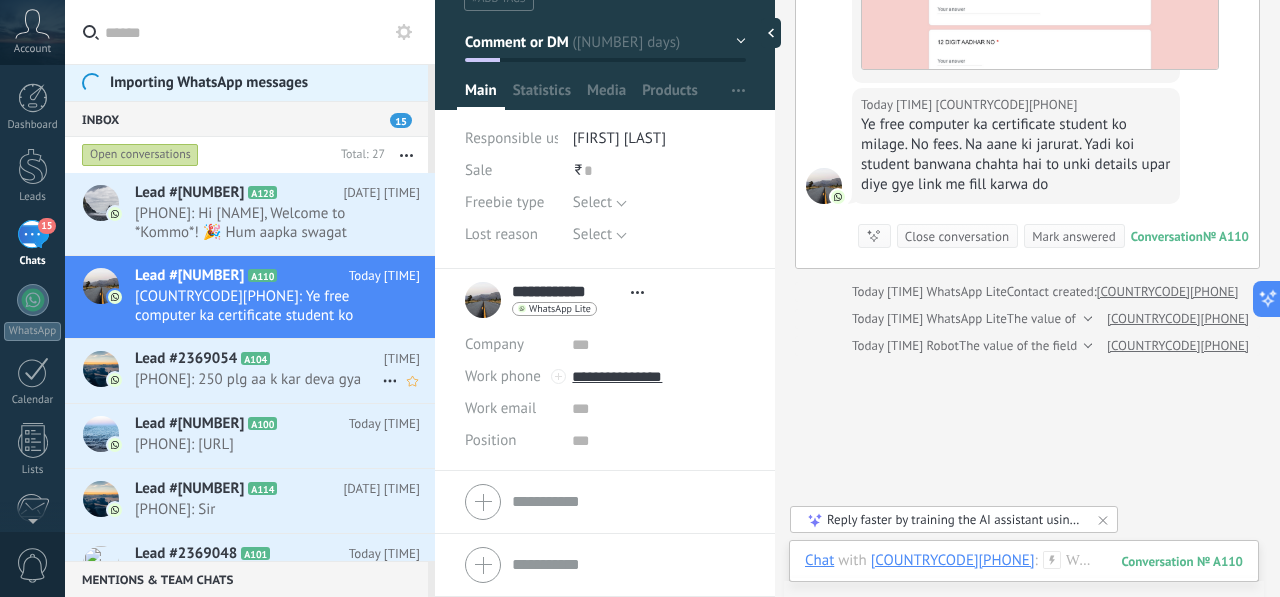 click on "[PHONE]: 250 plg aa k kar deva gya" at bounding box center (258, 379) 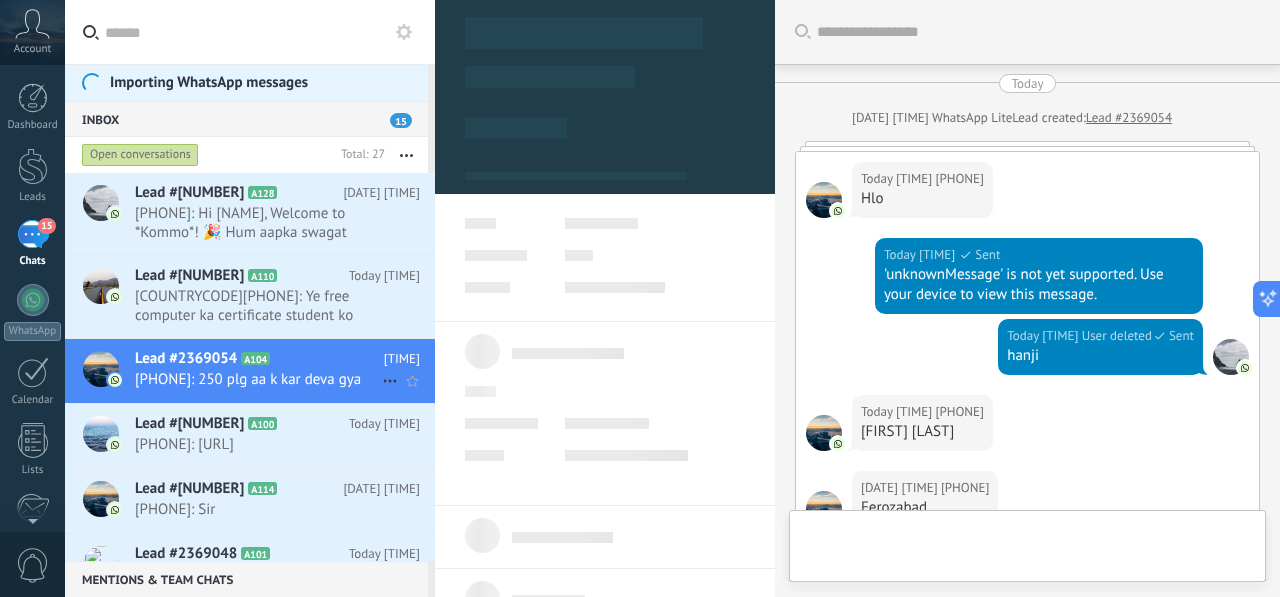 scroll, scrollTop: 1107, scrollLeft: 0, axis: vertical 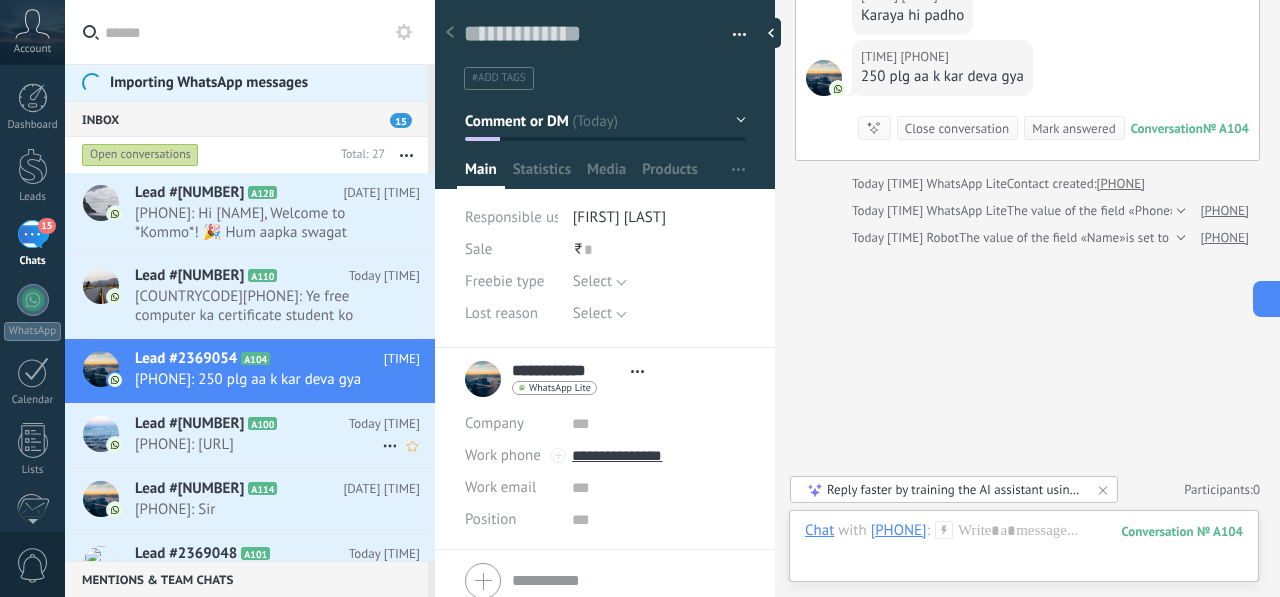 click on "Lead #[NUMBER]" at bounding box center [189, 424] 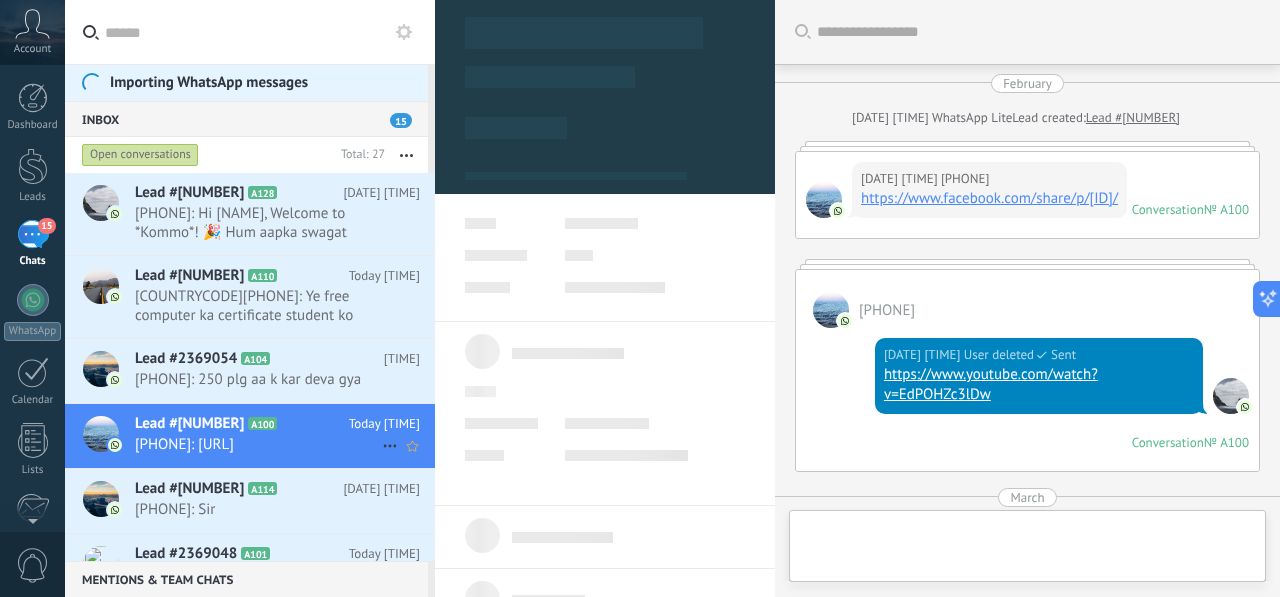 scroll, scrollTop: 30, scrollLeft: 0, axis: vertical 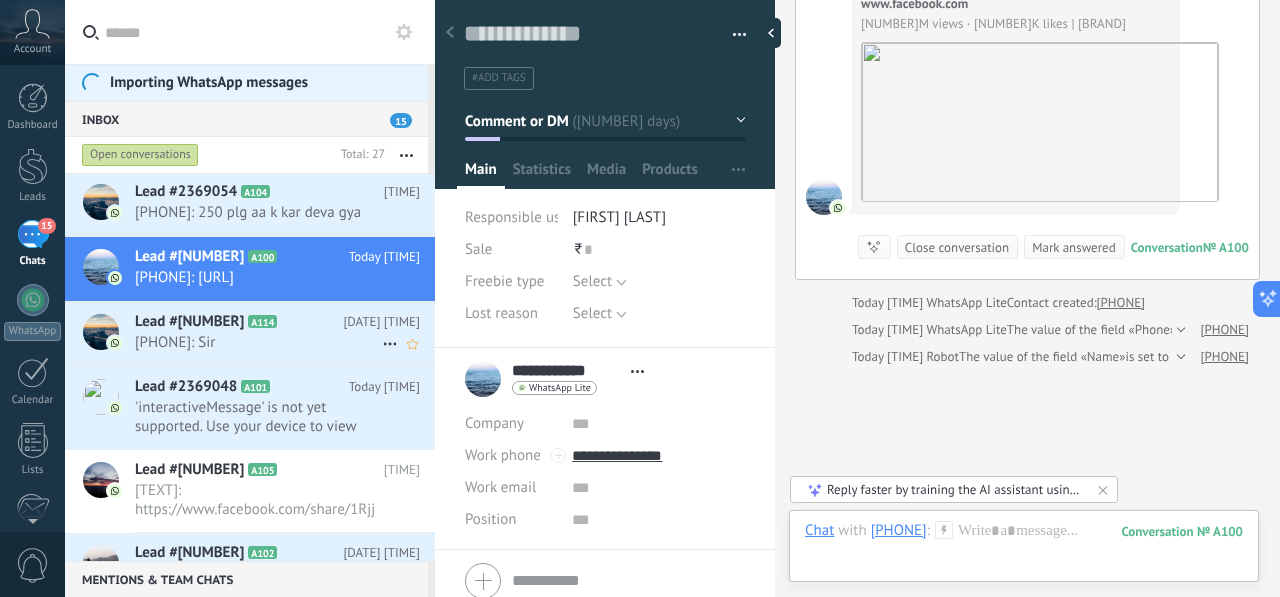 click on "[PHONE]: Sir" at bounding box center (258, 342) 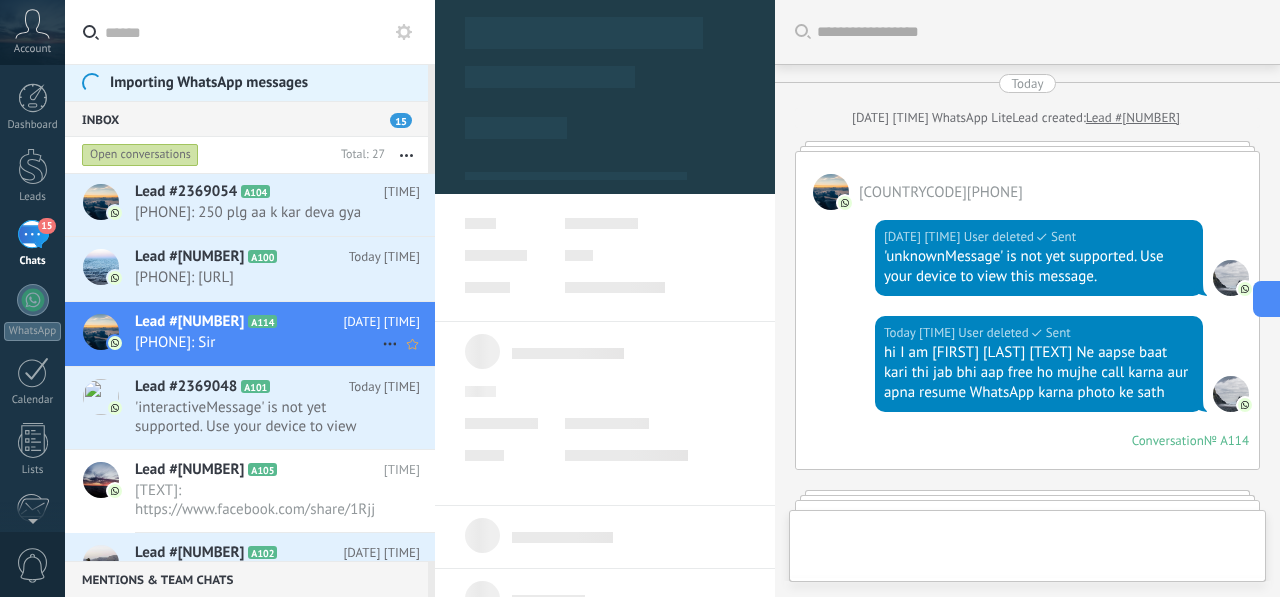 scroll, scrollTop: 552, scrollLeft: 0, axis: vertical 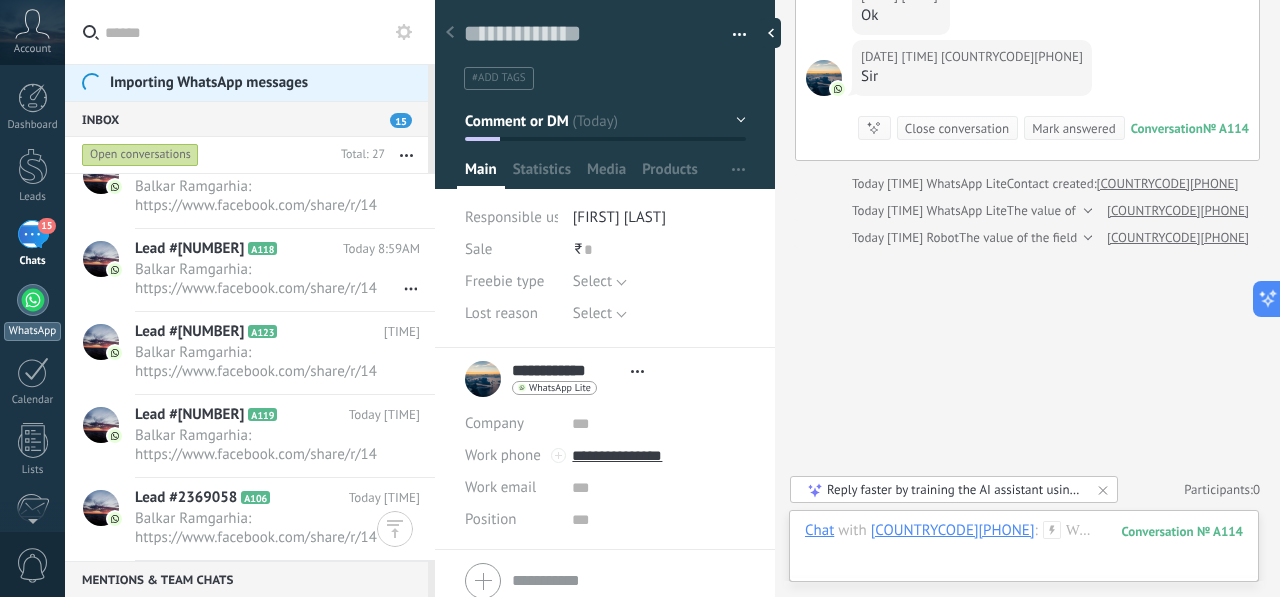 click at bounding box center [33, 300] 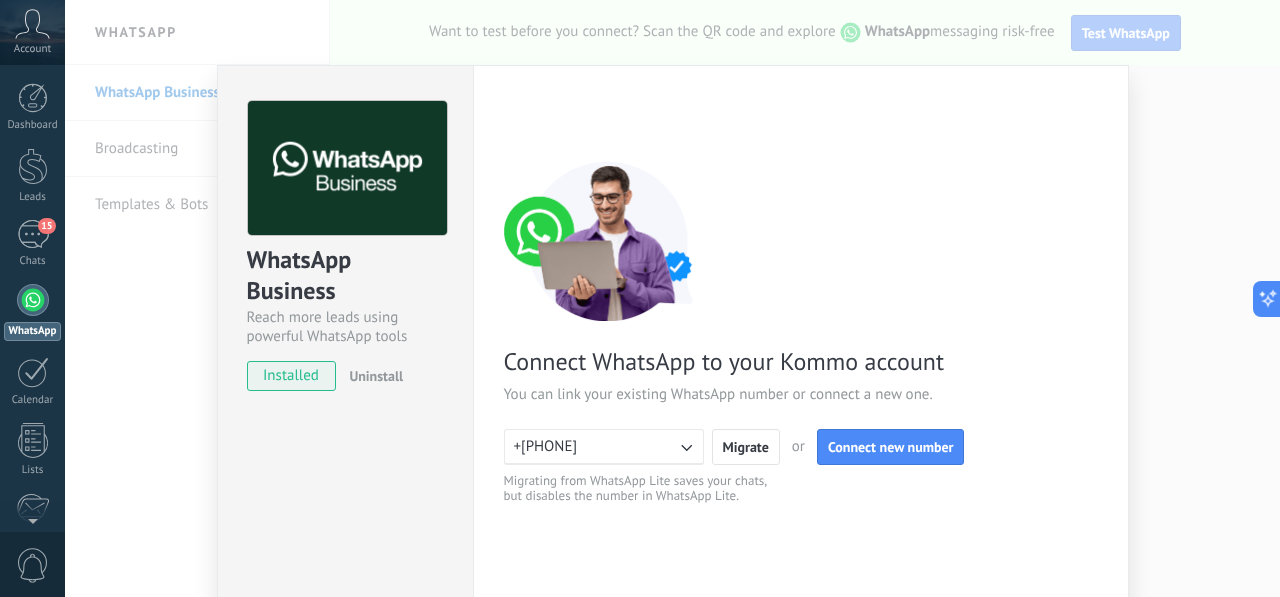 drag, startPoint x: 1238, startPoint y: 332, endPoint x: 1279, endPoint y: 295, distance: 55.226807 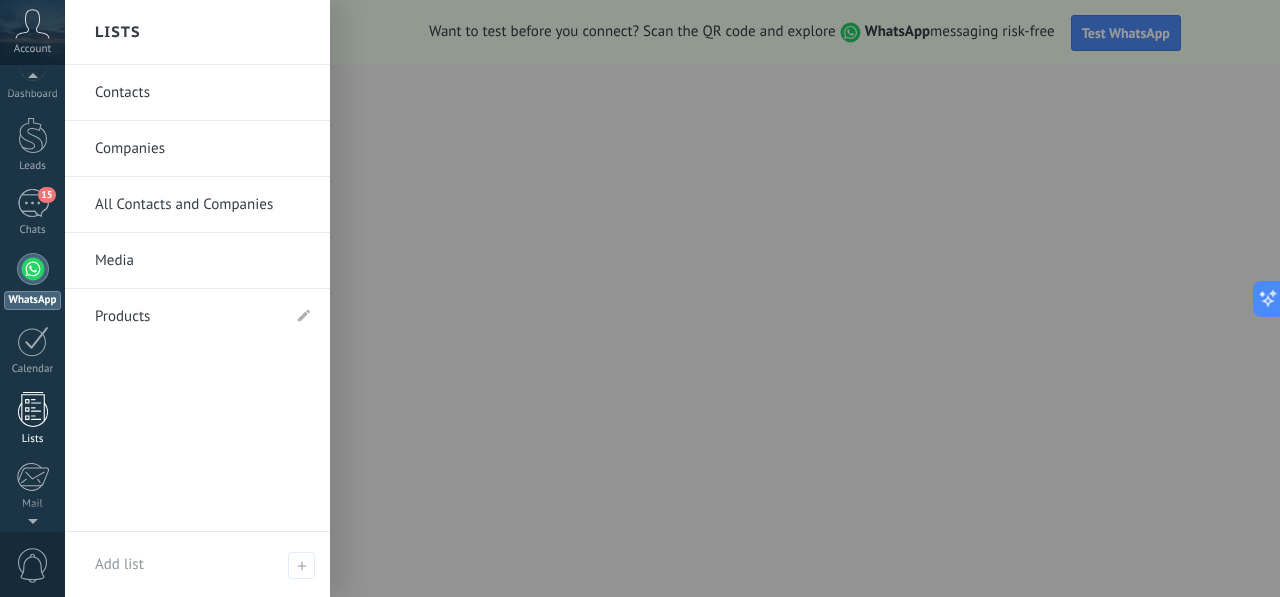 scroll, scrollTop: 0, scrollLeft: 0, axis: both 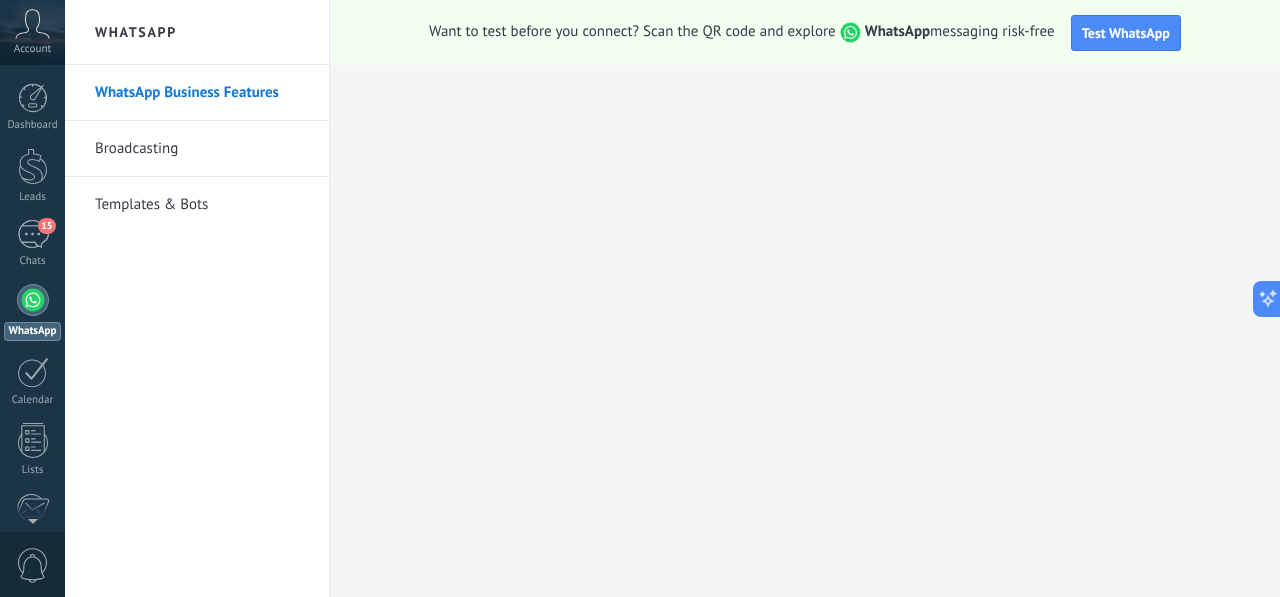 click on "Broadcasting" at bounding box center [202, 149] 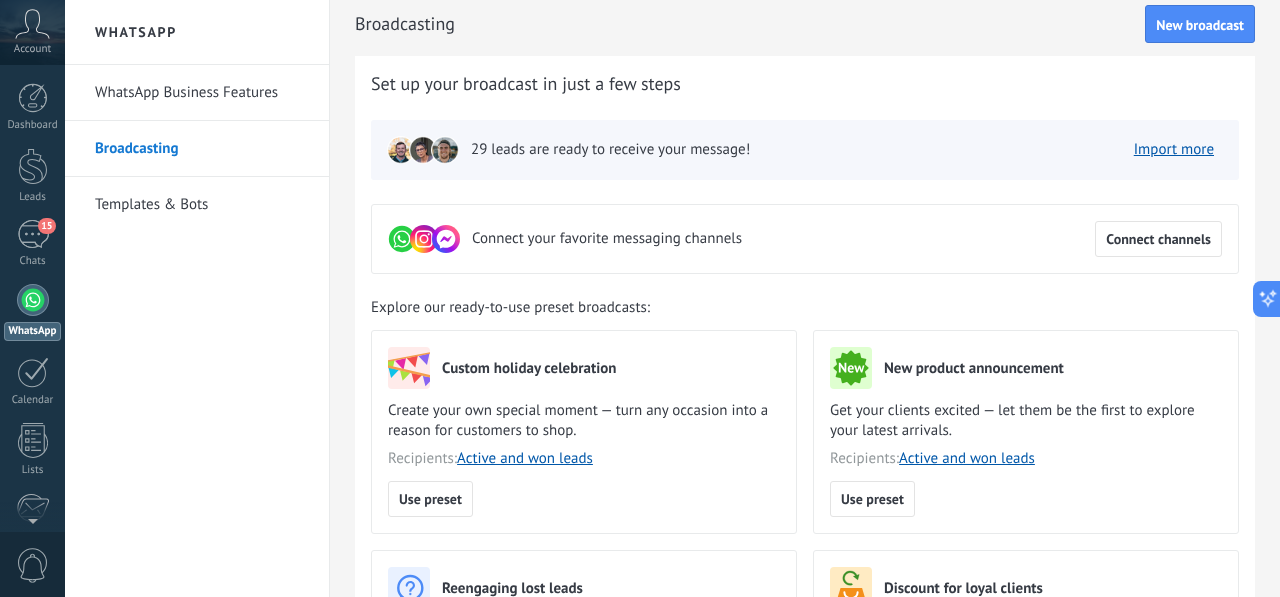 scroll, scrollTop: 0, scrollLeft: 0, axis: both 